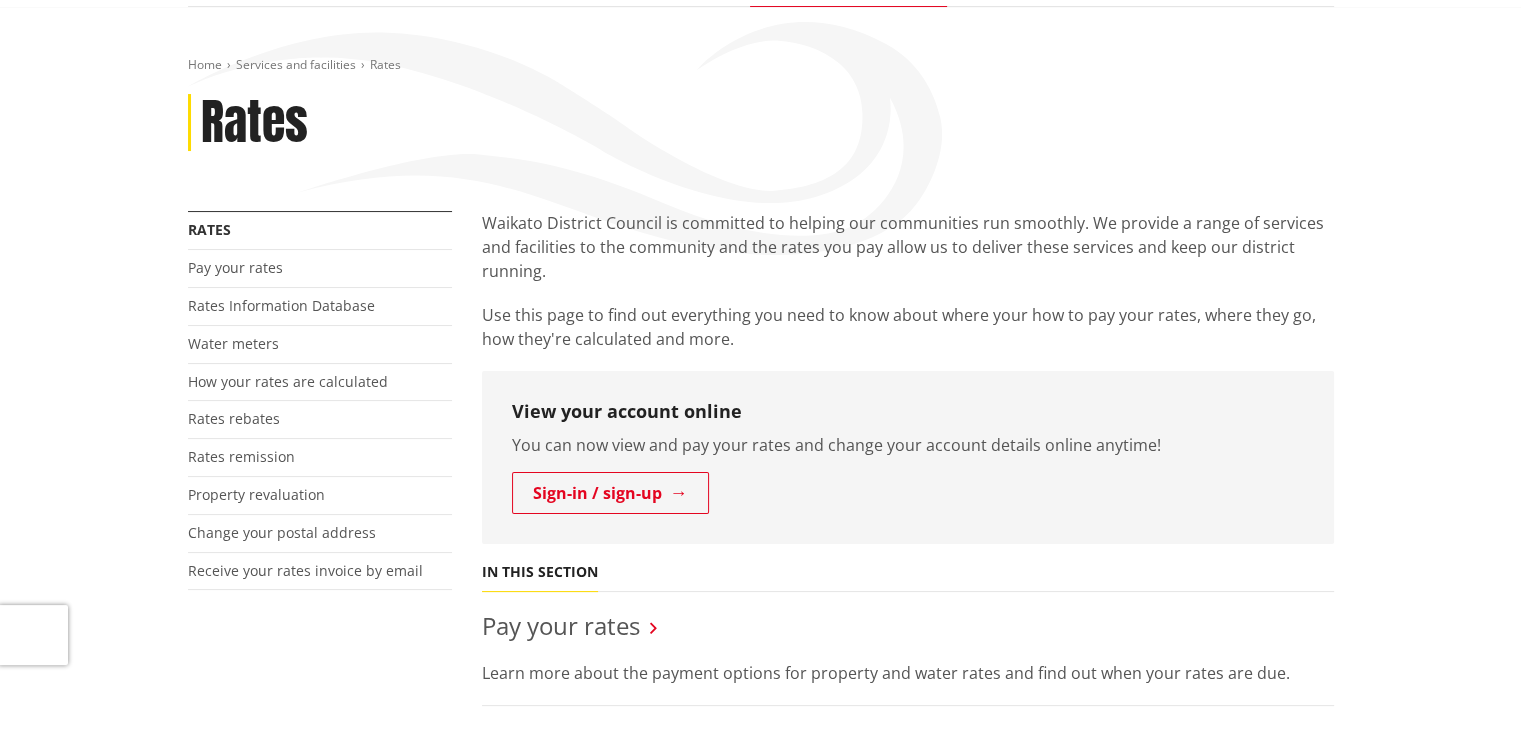 scroll, scrollTop: 200, scrollLeft: 0, axis: vertical 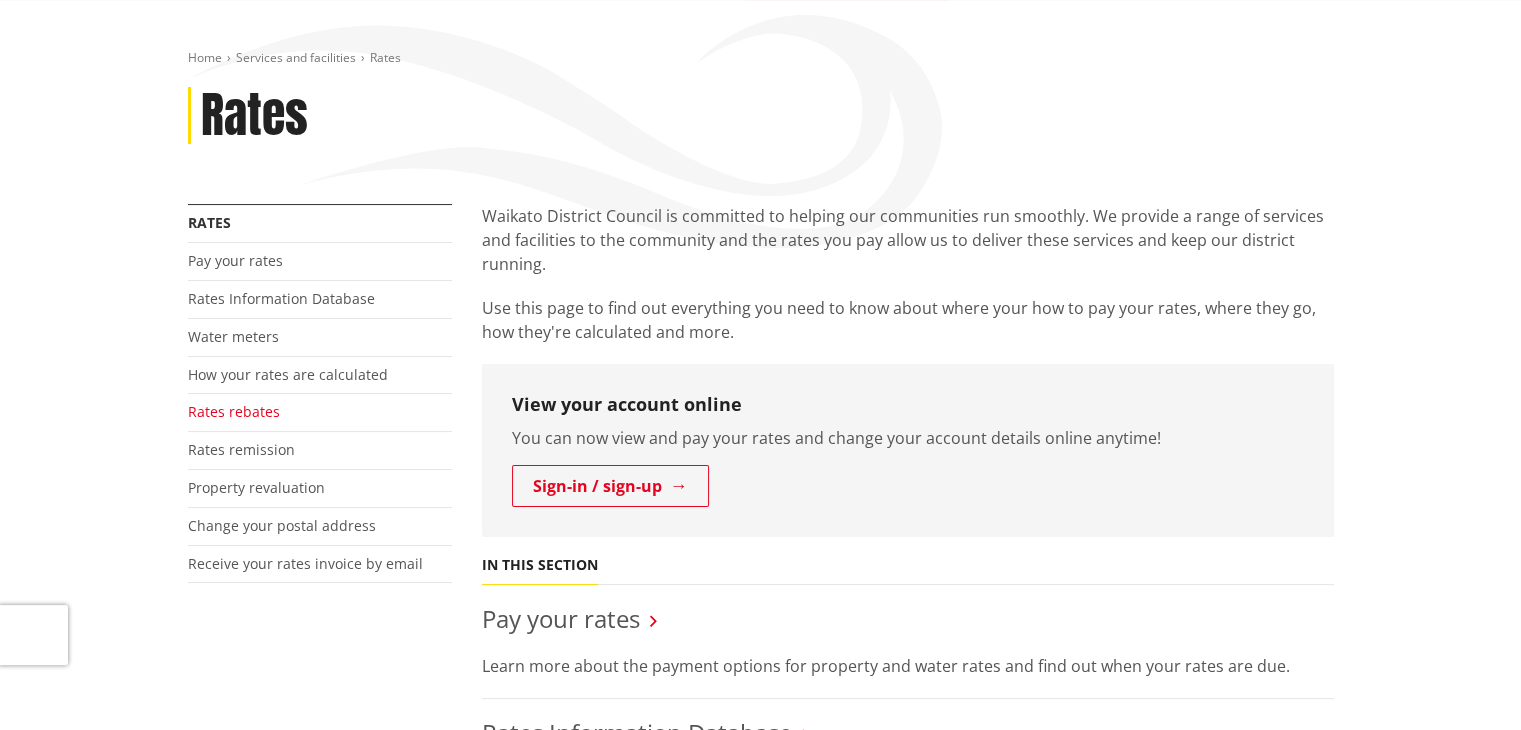click on "Rates rebates" at bounding box center [234, 411] 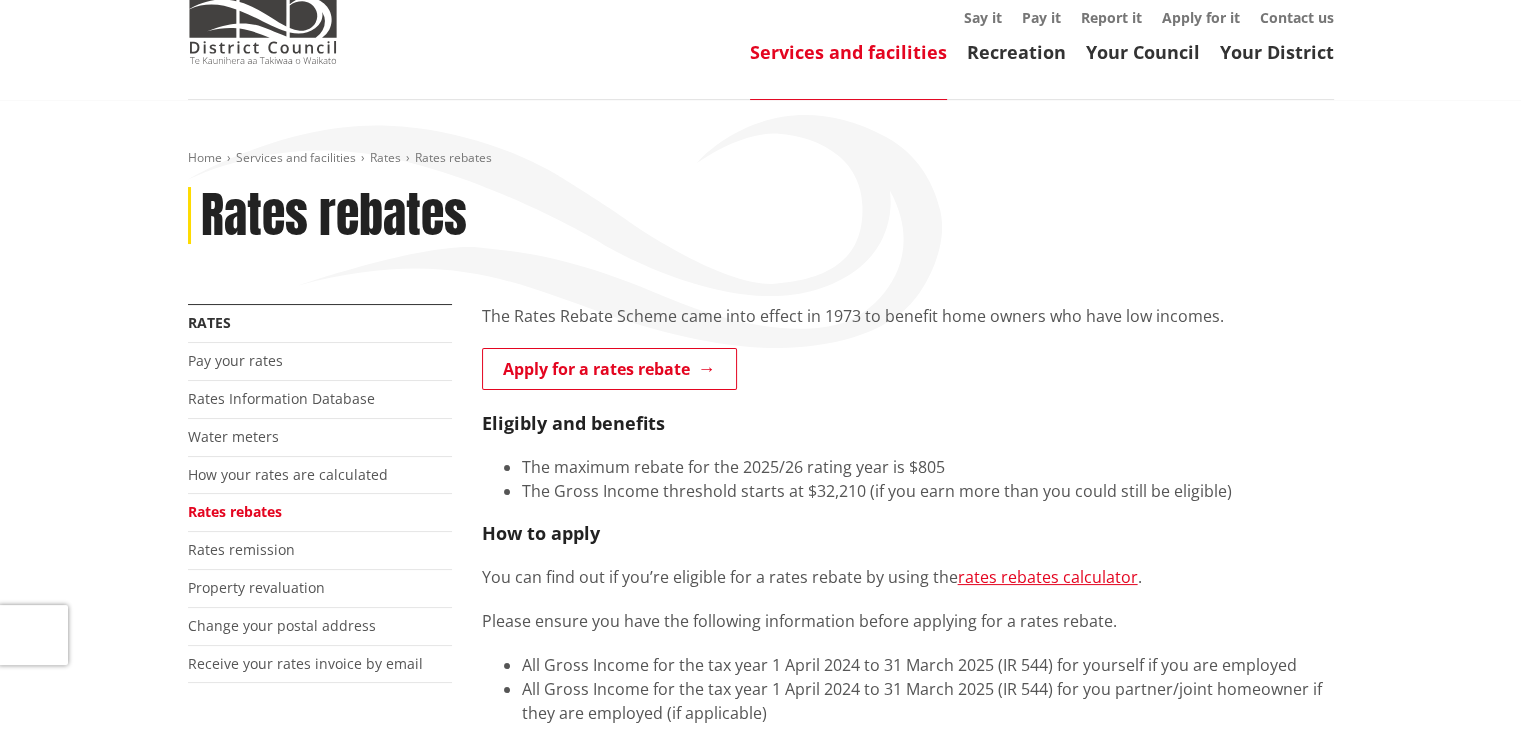 scroll, scrollTop: 0, scrollLeft: 0, axis: both 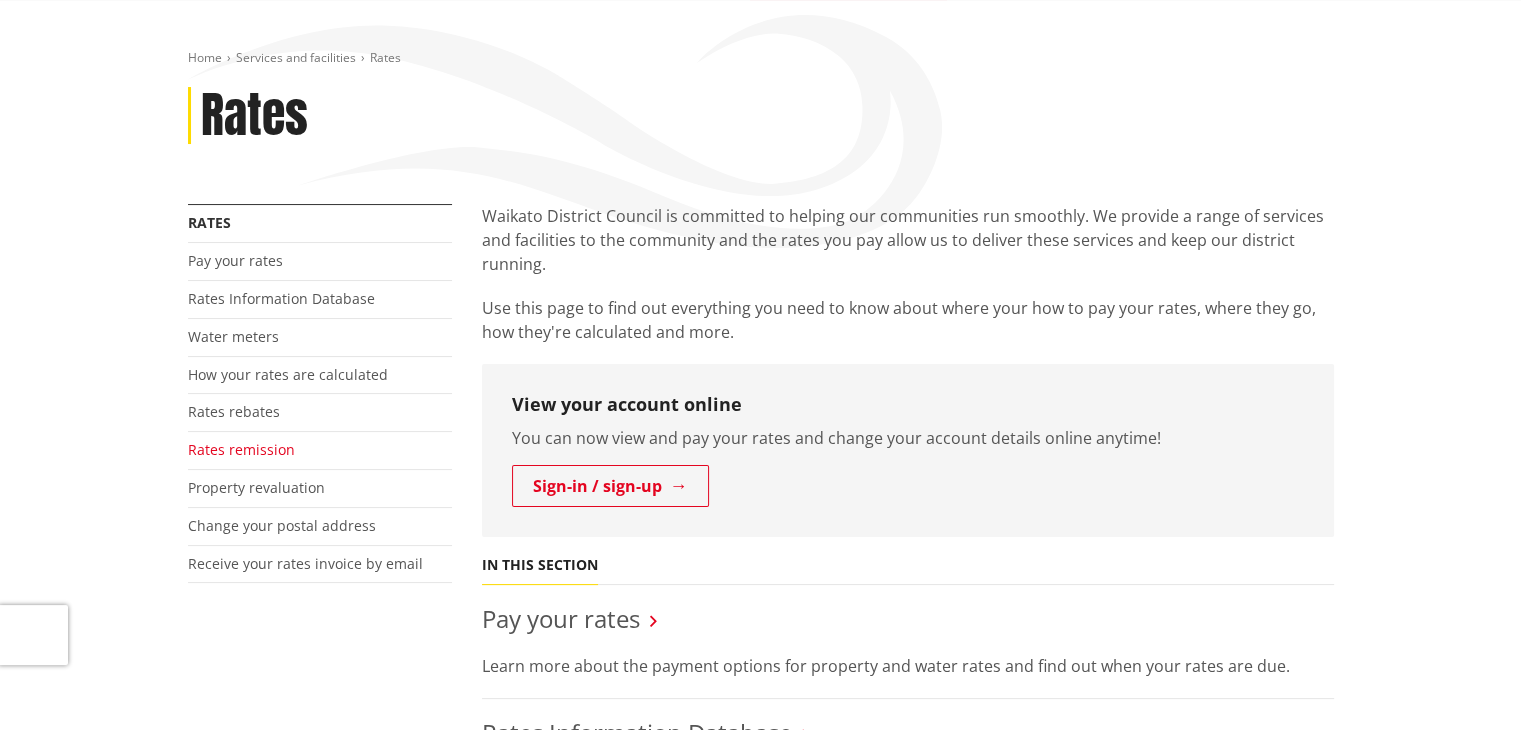 click on "Rates remission" at bounding box center (241, 449) 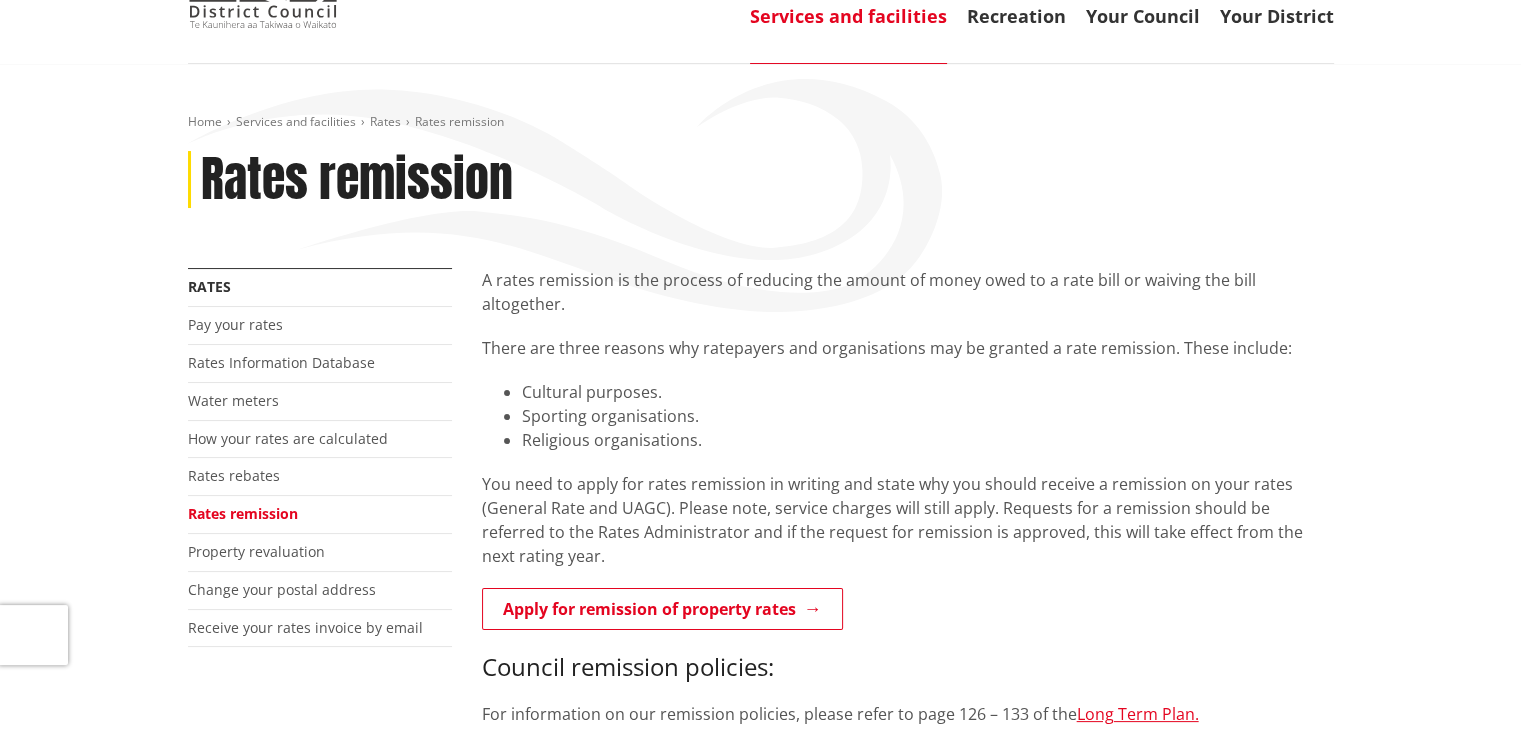 scroll, scrollTop: 100, scrollLeft: 0, axis: vertical 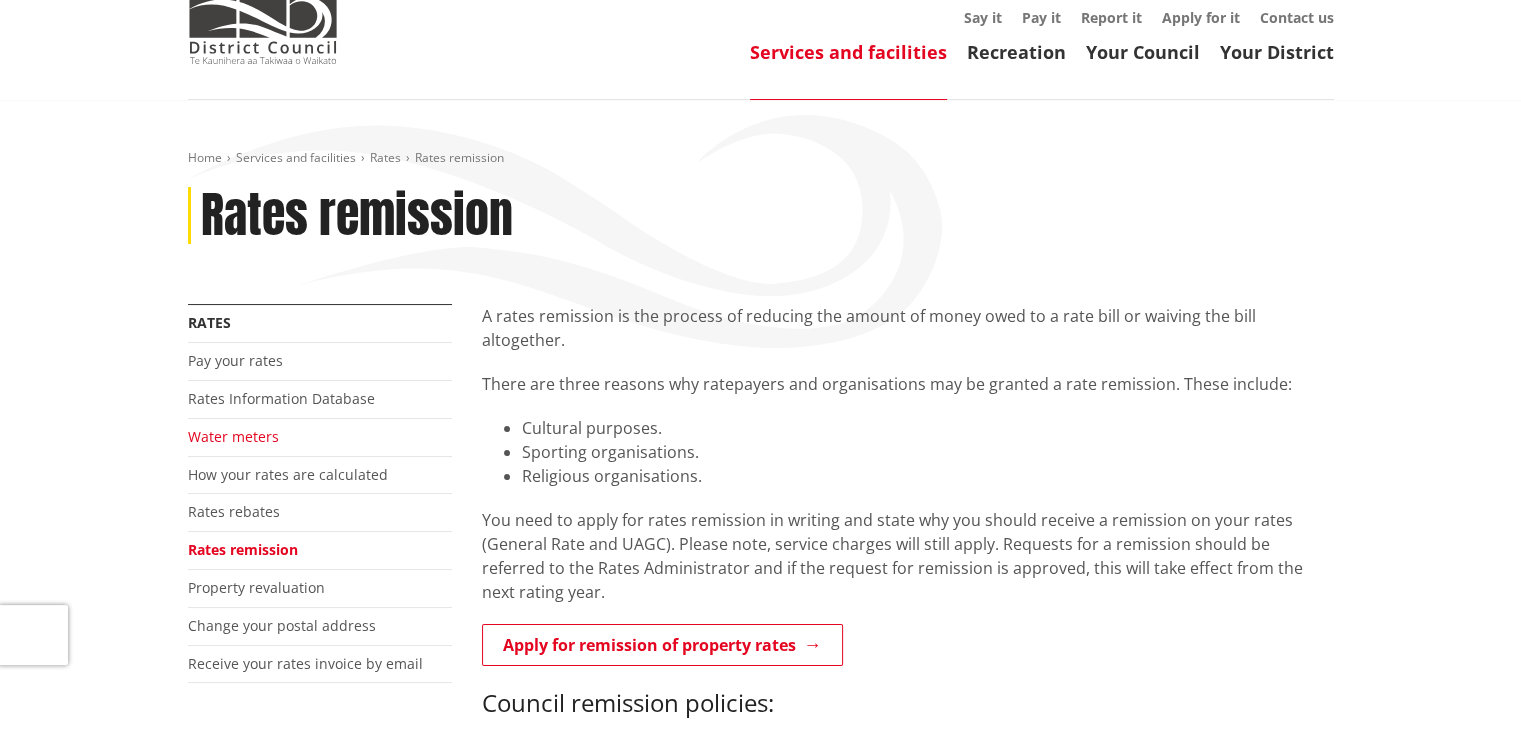 click on "Water meters" at bounding box center (233, 436) 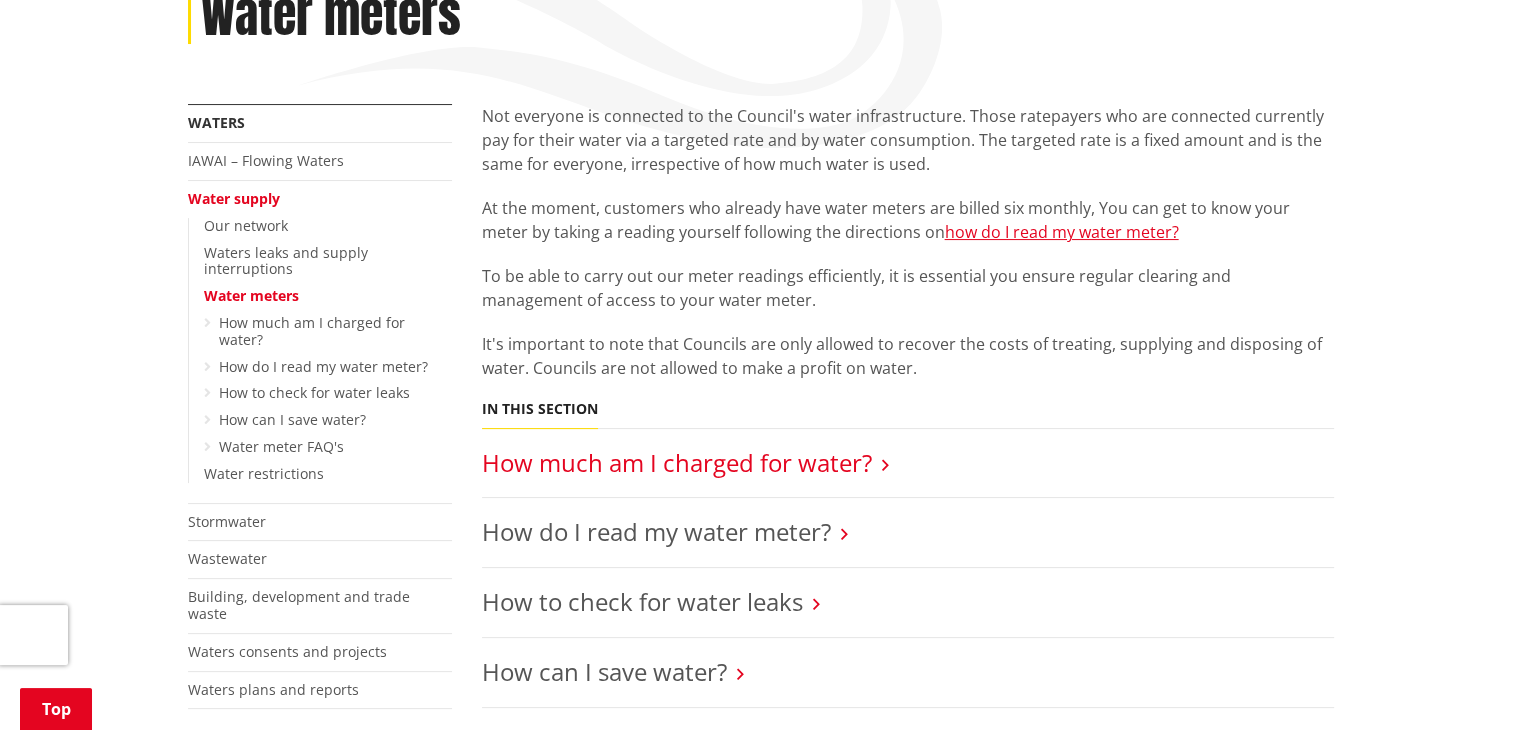 scroll, scrollTop: 400, scrollLeft: 0, axis: vertical 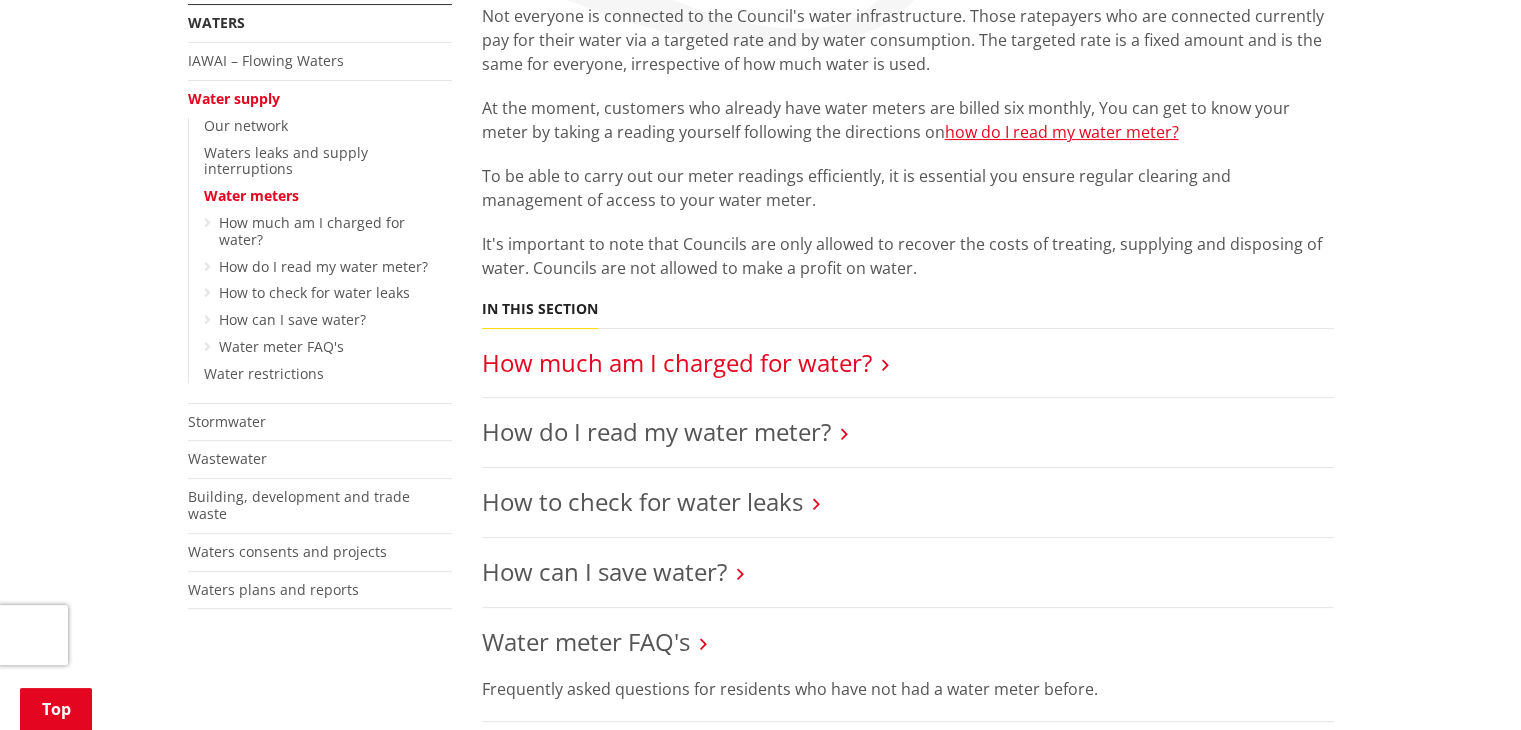 click on "How much am I charged for water?" at bounding box center (677, 362) 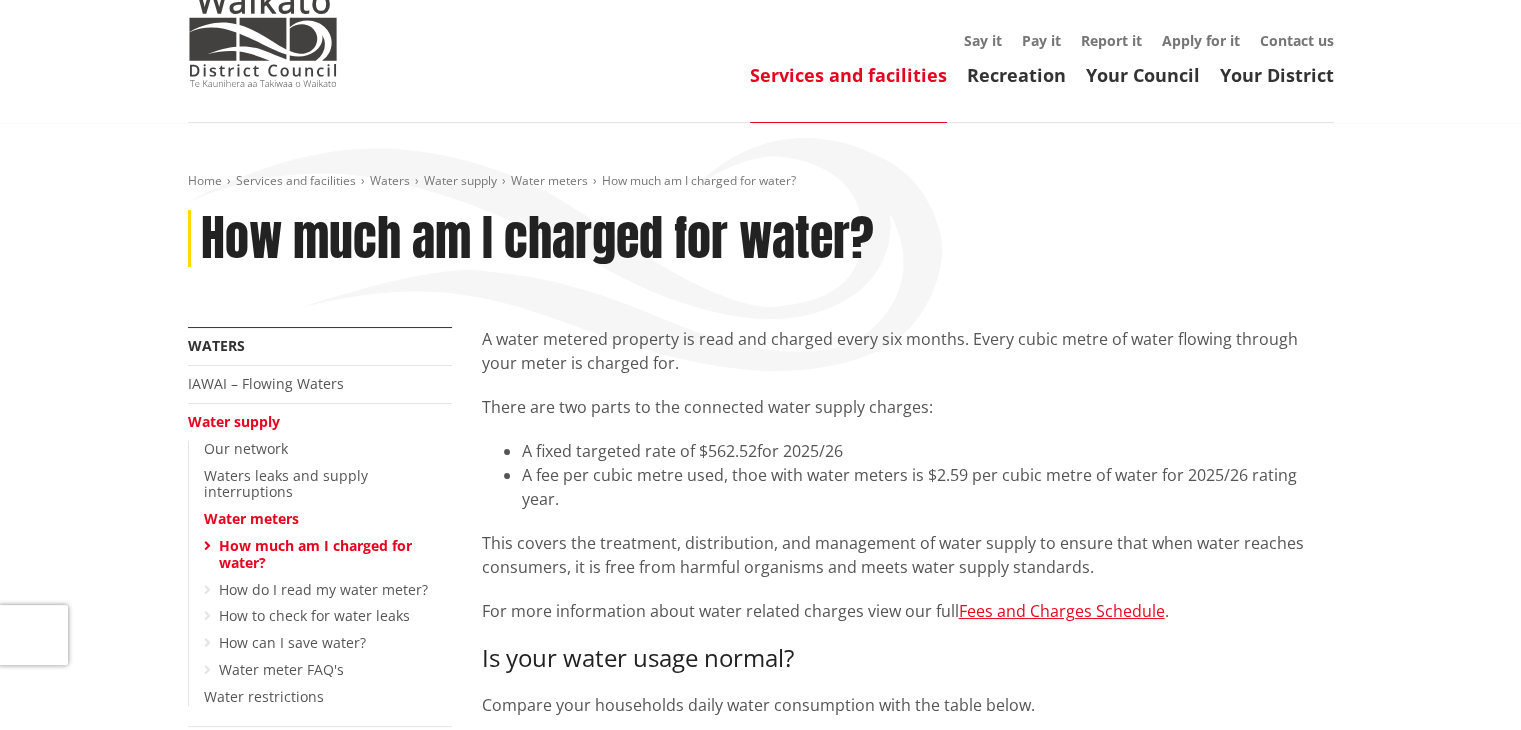 scroll, scrollTop: 0, scrollLeft: 0, axis: both 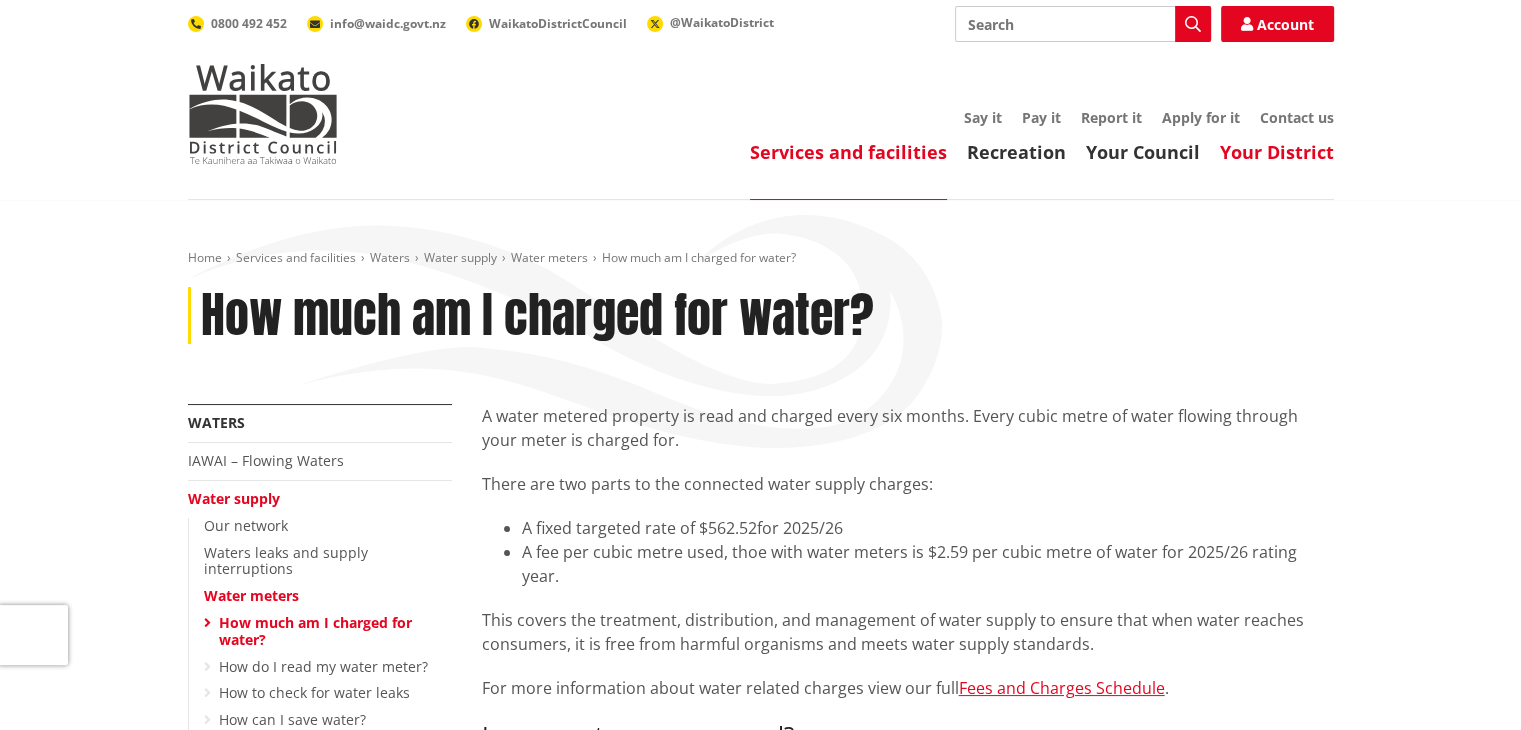 click on "Your District" at bounding box center (1277, 152) 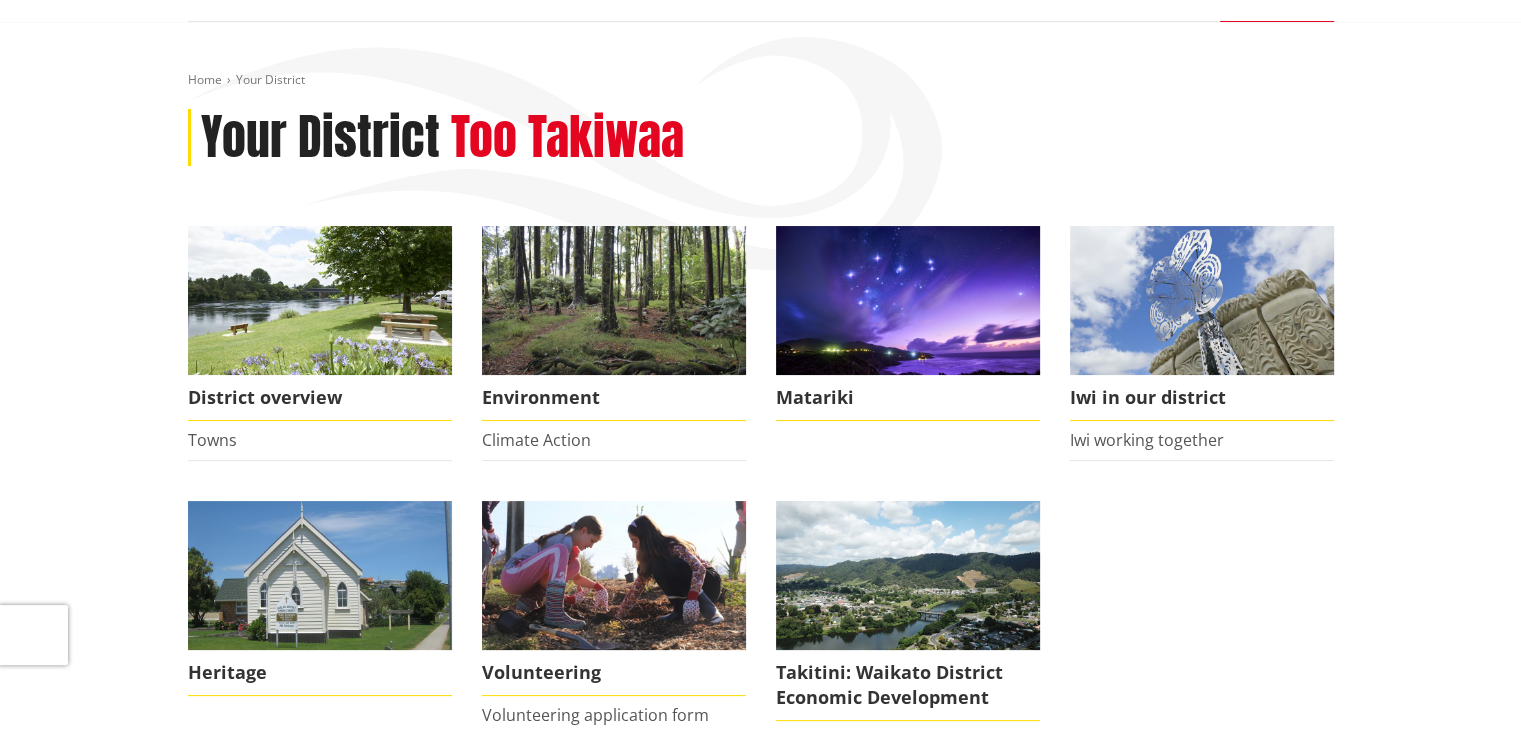scroll, scrollTop: 0, scrollLeft: 0, axis: both 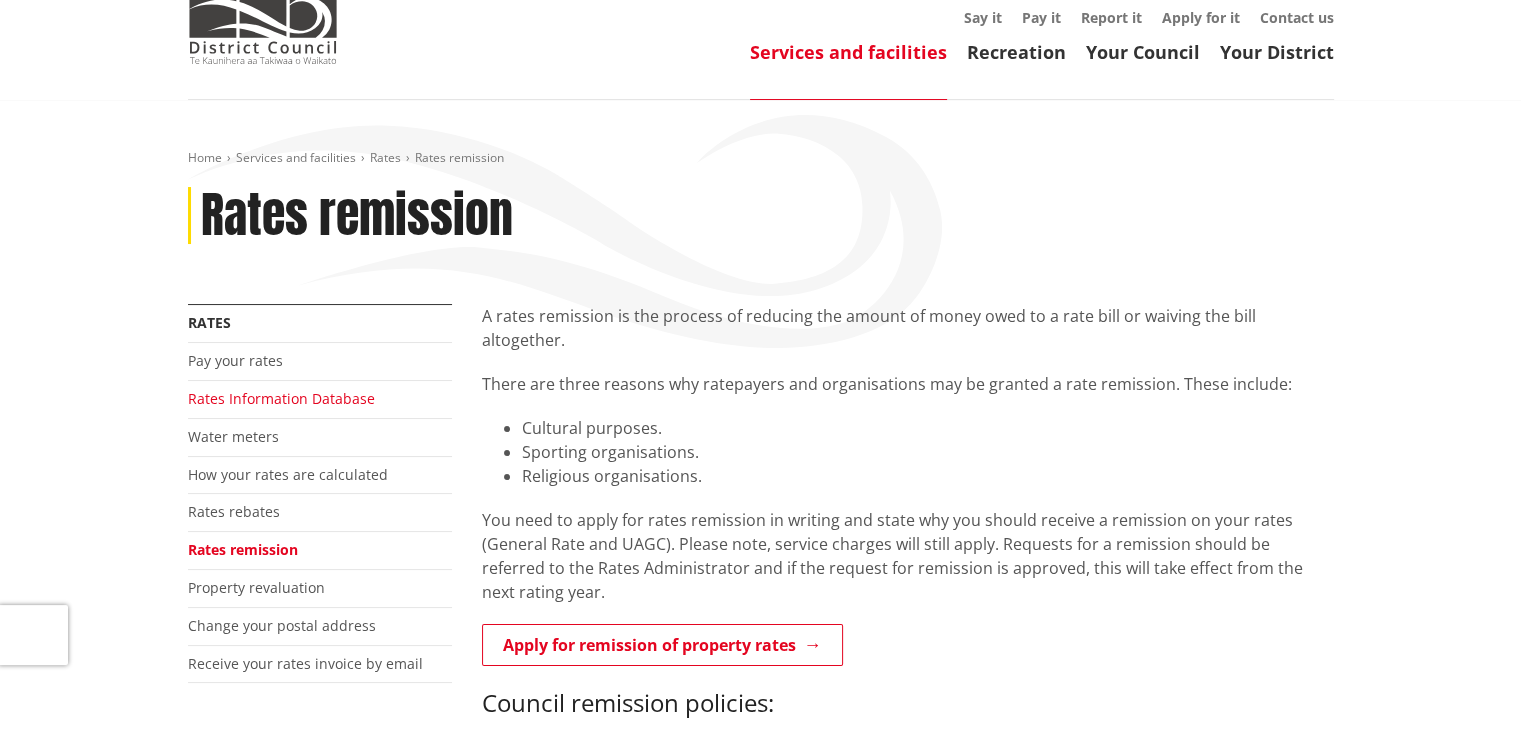 click on "Rates Information Database" at bounding box center [281, 398] 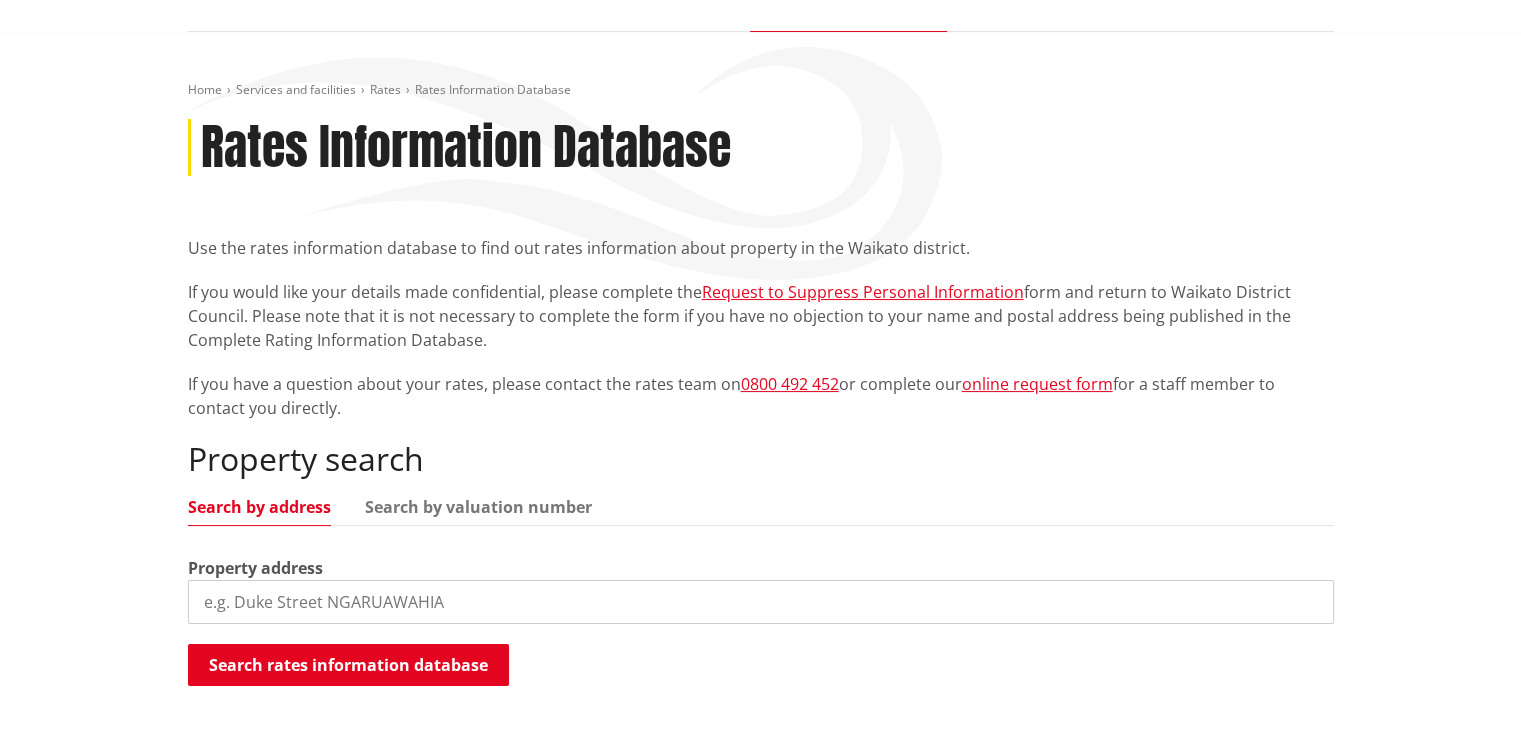 scroll, scrollTop: 200, scrollLeft: 0, axis: vertical 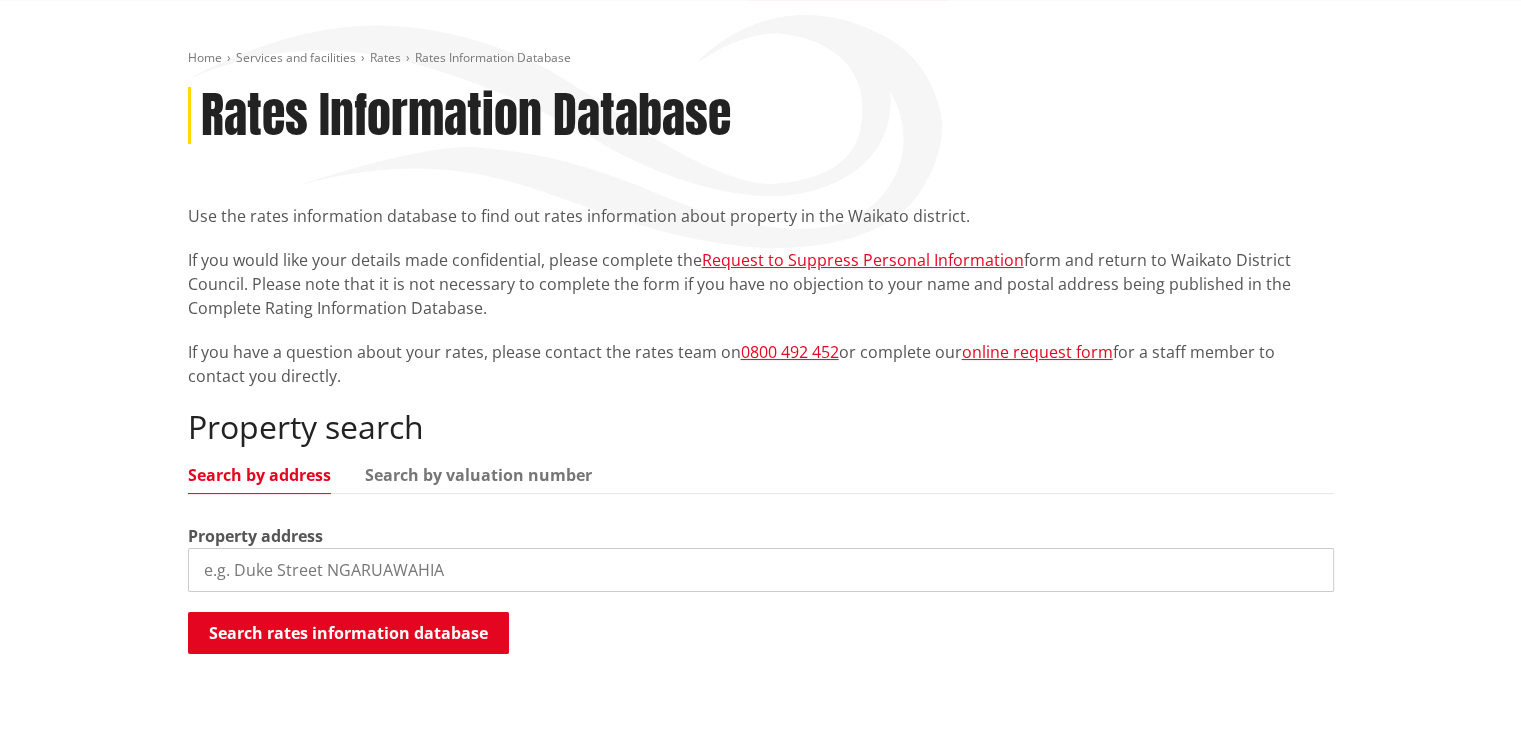 click at bounding box center [761, 570] 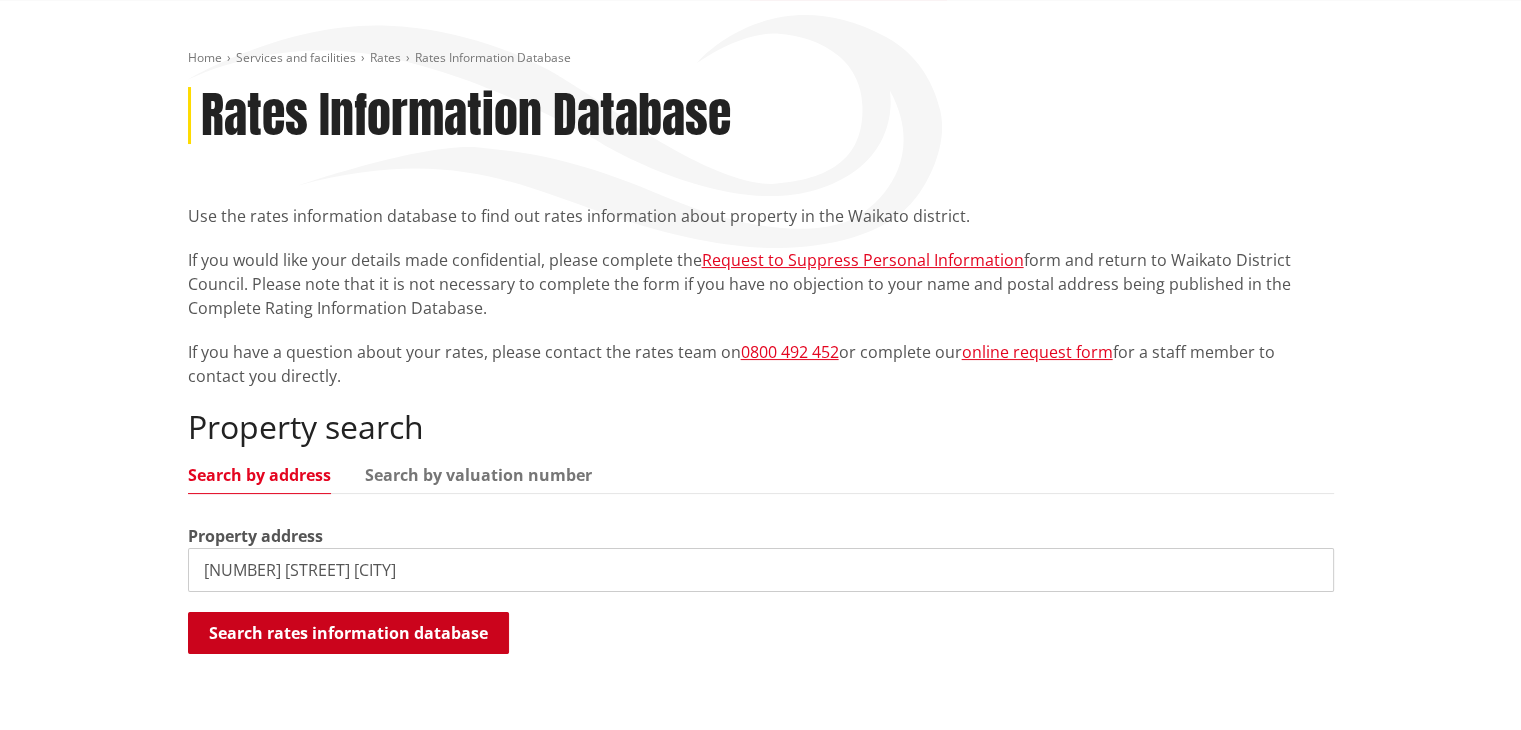 type on "[NUMBER] [STREET] [CITY]" 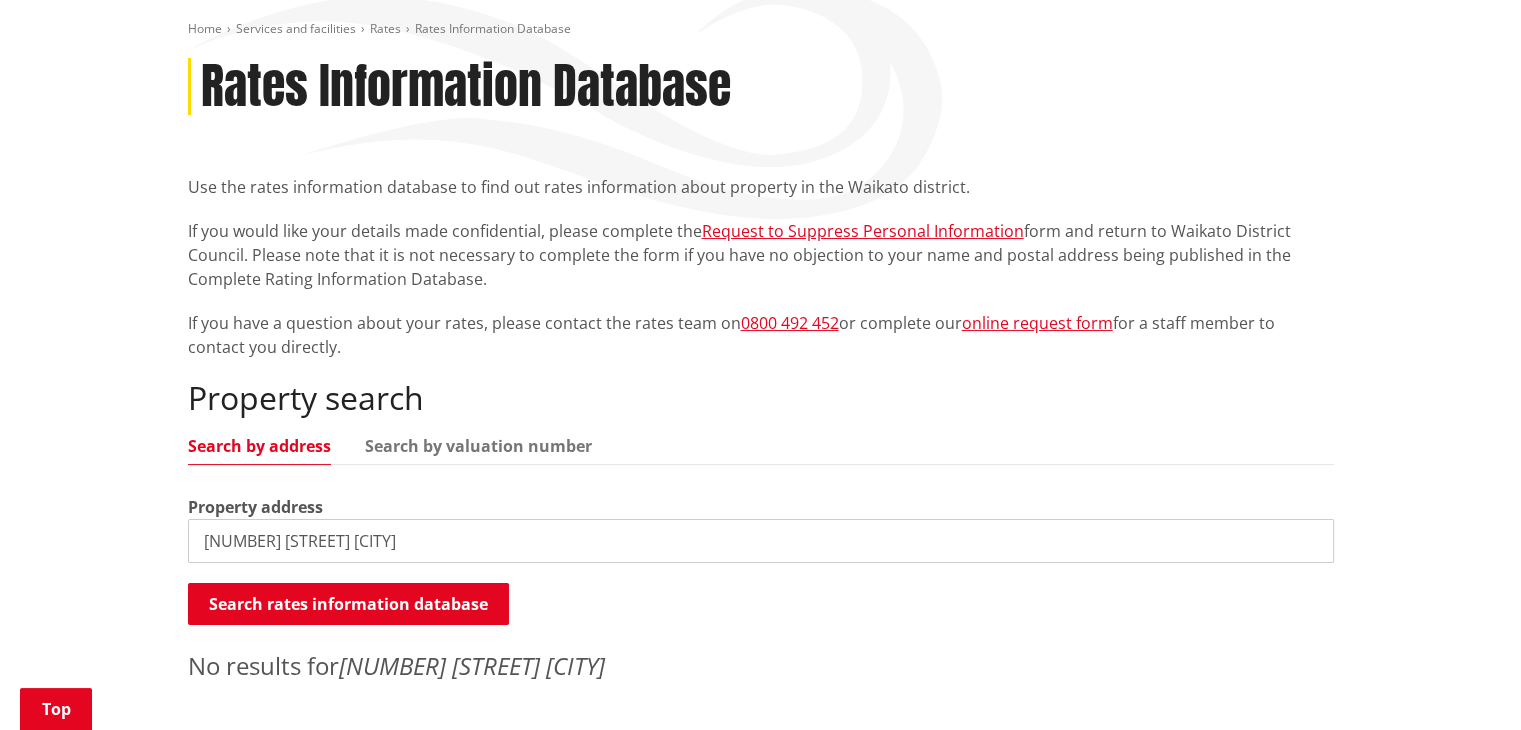 scroll, scrollTop: 0, scrollLeft: 0, axis: both 